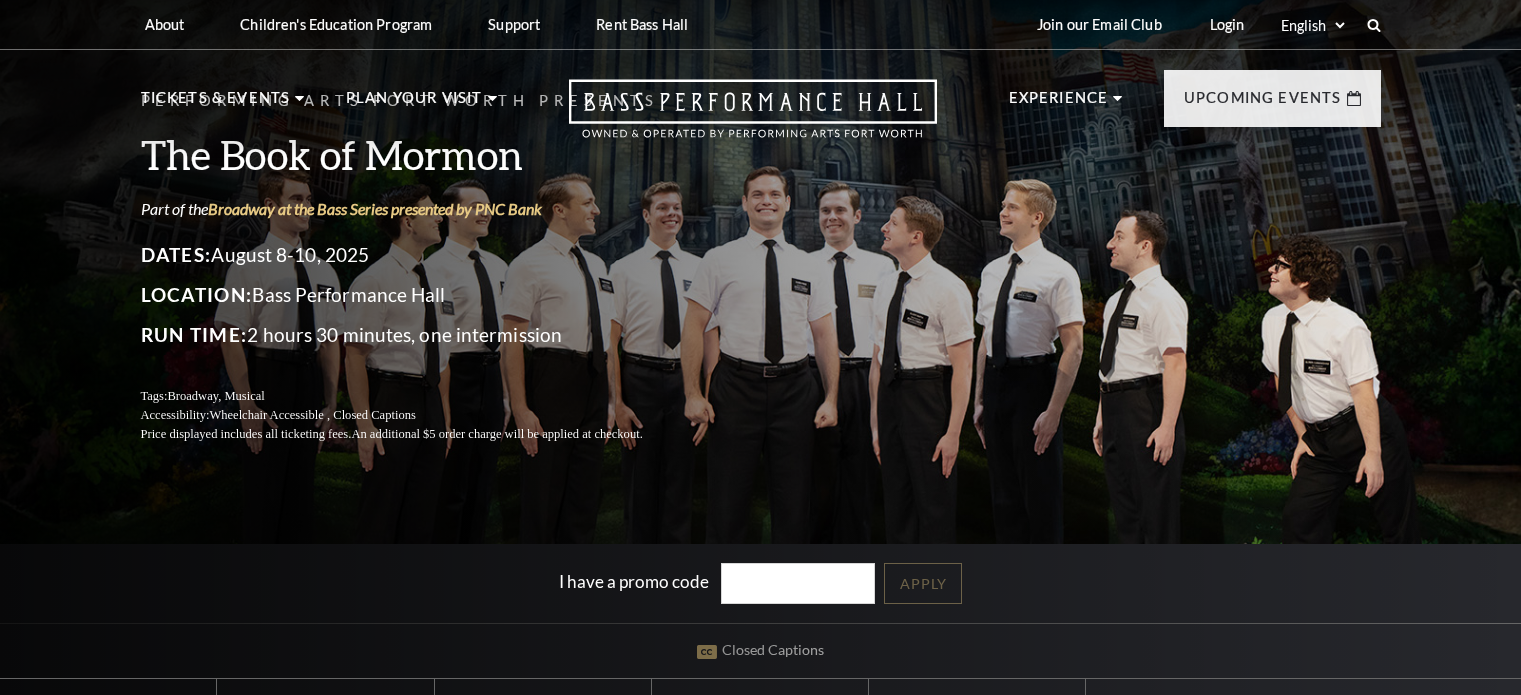 scroll, scrollTop: 0, scrollLeft: 0, axis: both 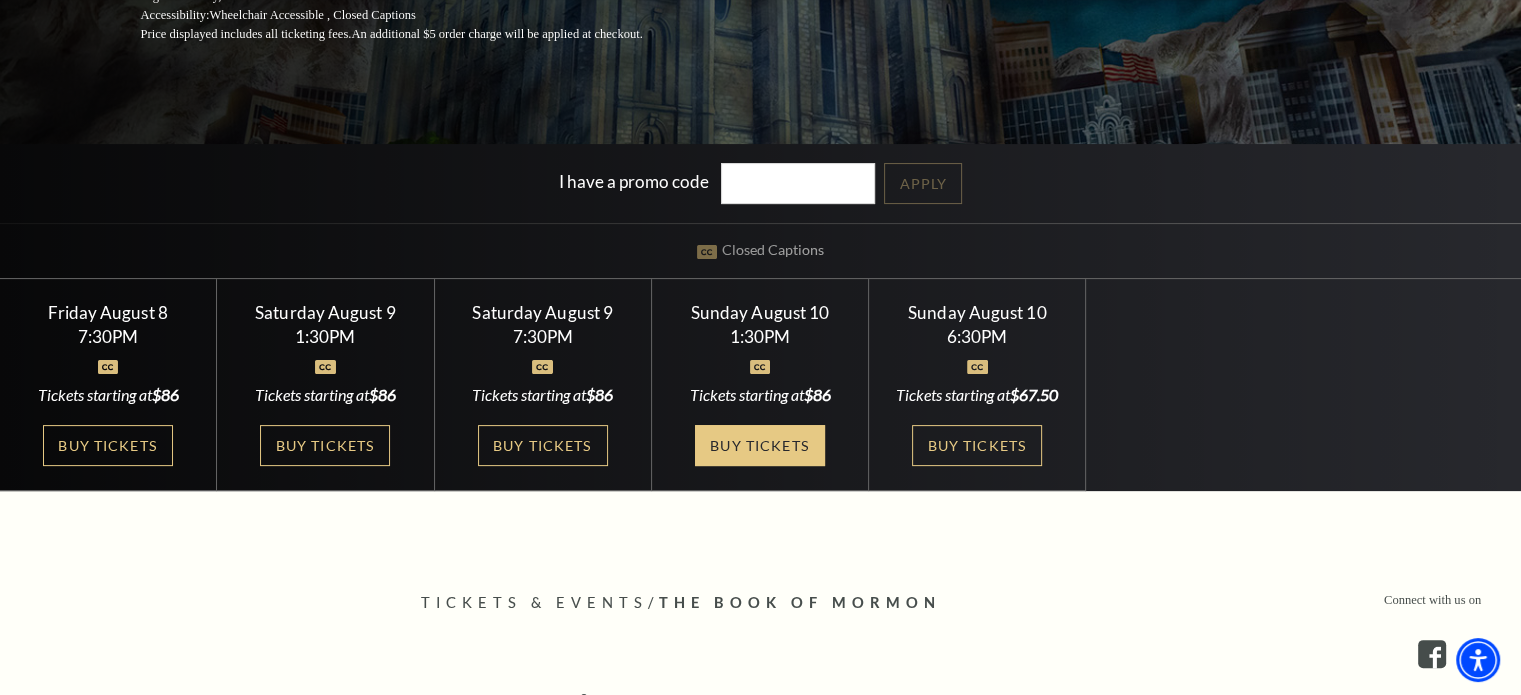 click on "Buy Tickets" at bounding box center (760, 445) 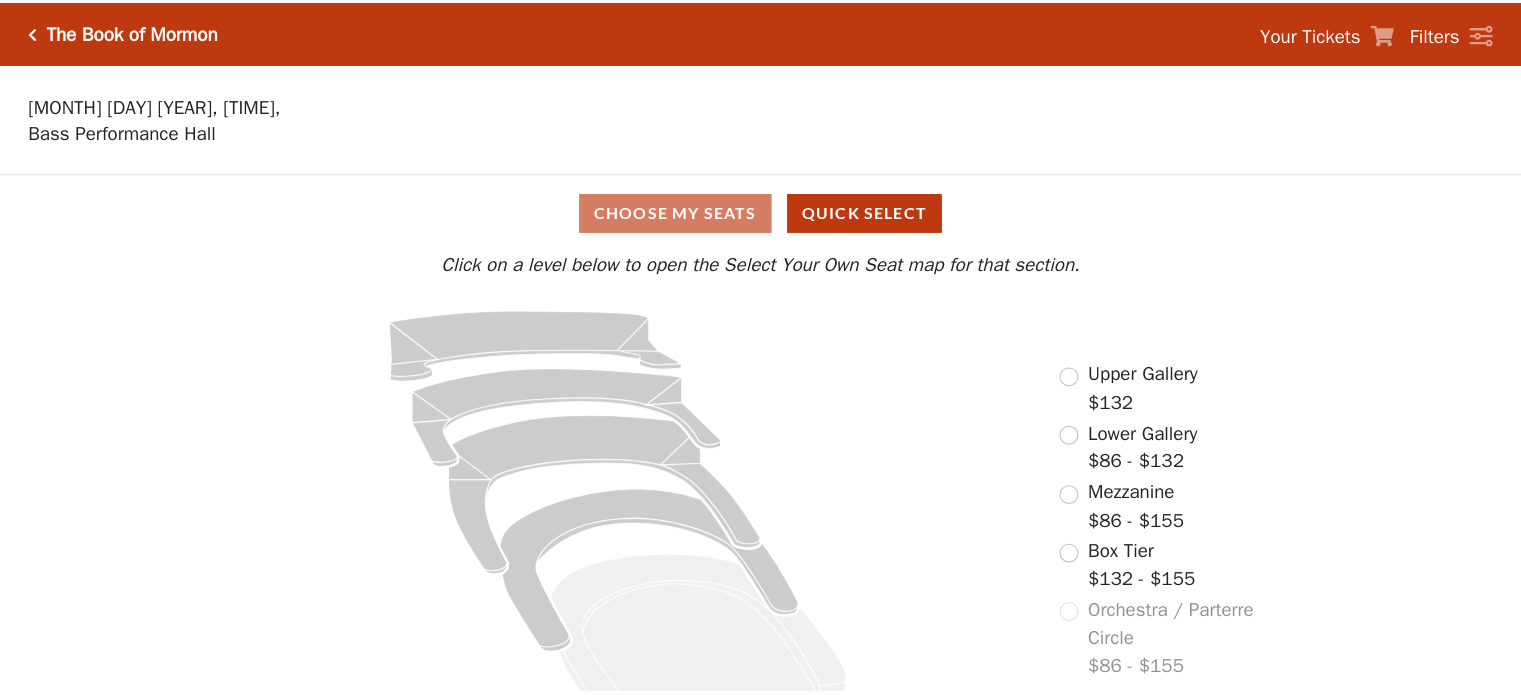 scroll, scrollTop: 0, scrollLeft: 0, axis: both 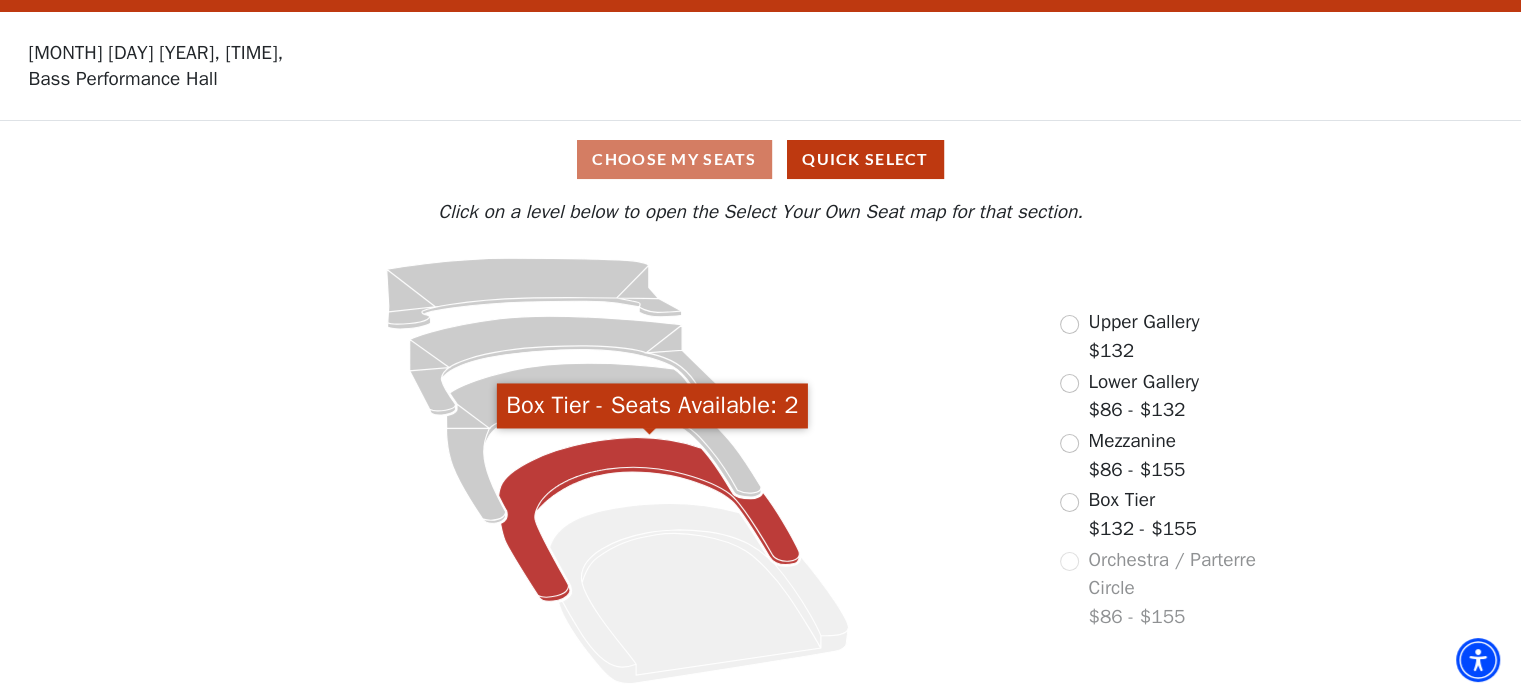click 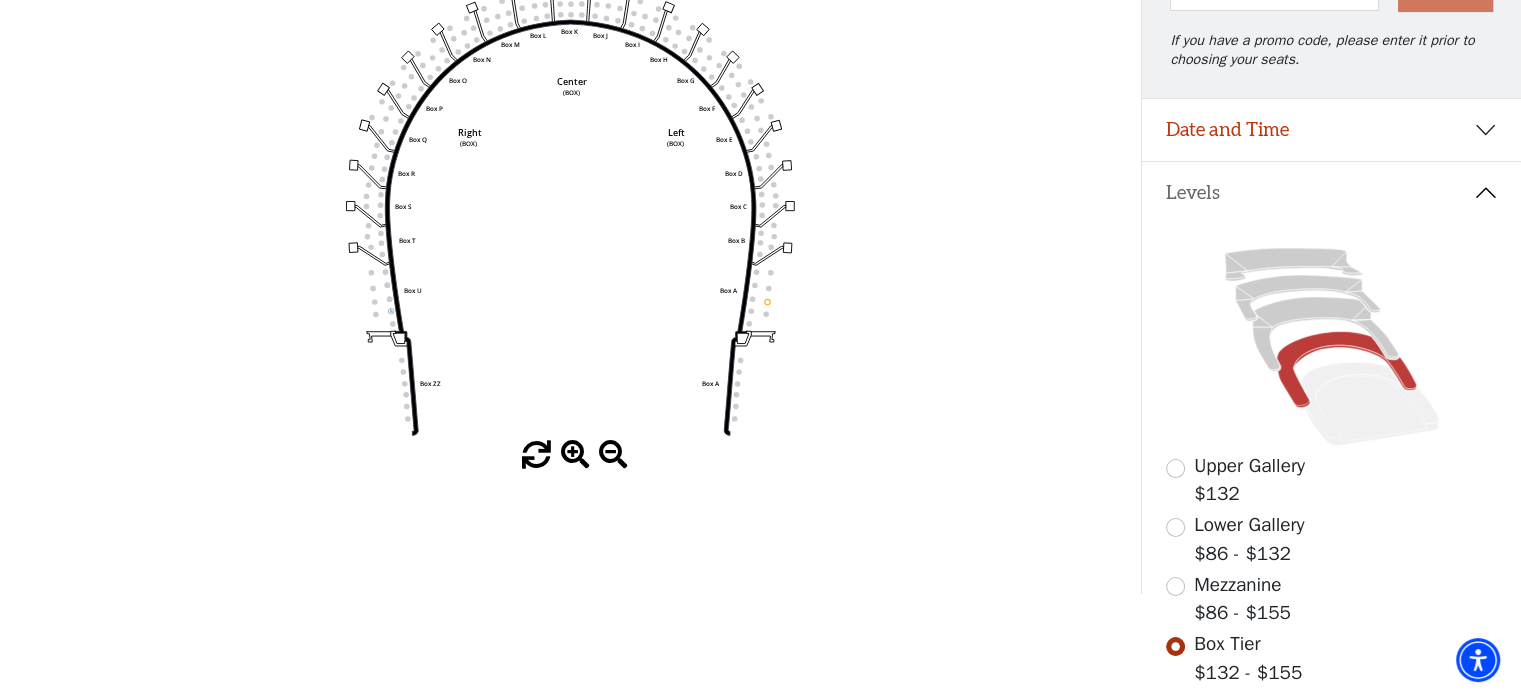 scroll, scrollTop: 244, scrollLeft: 0, axis: vertical 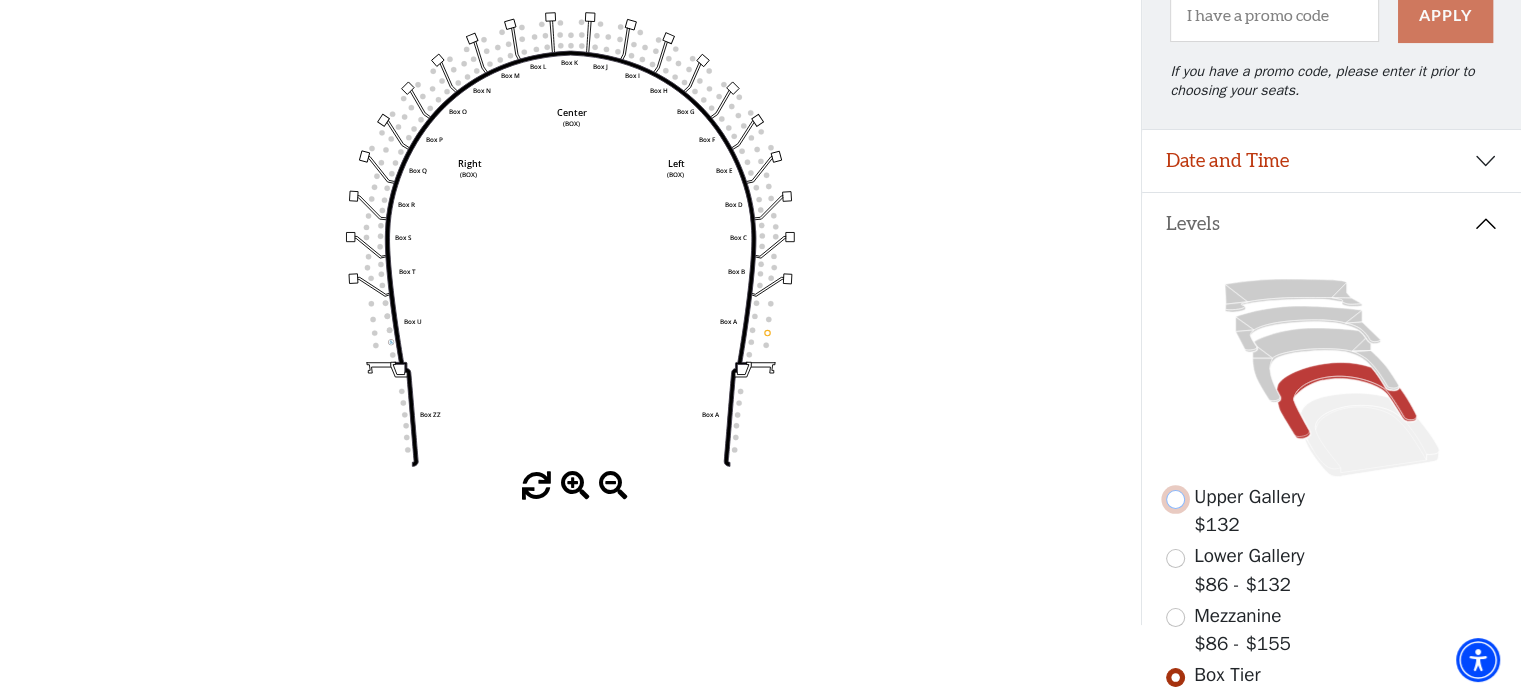 click at bounding box center (1175, 499) 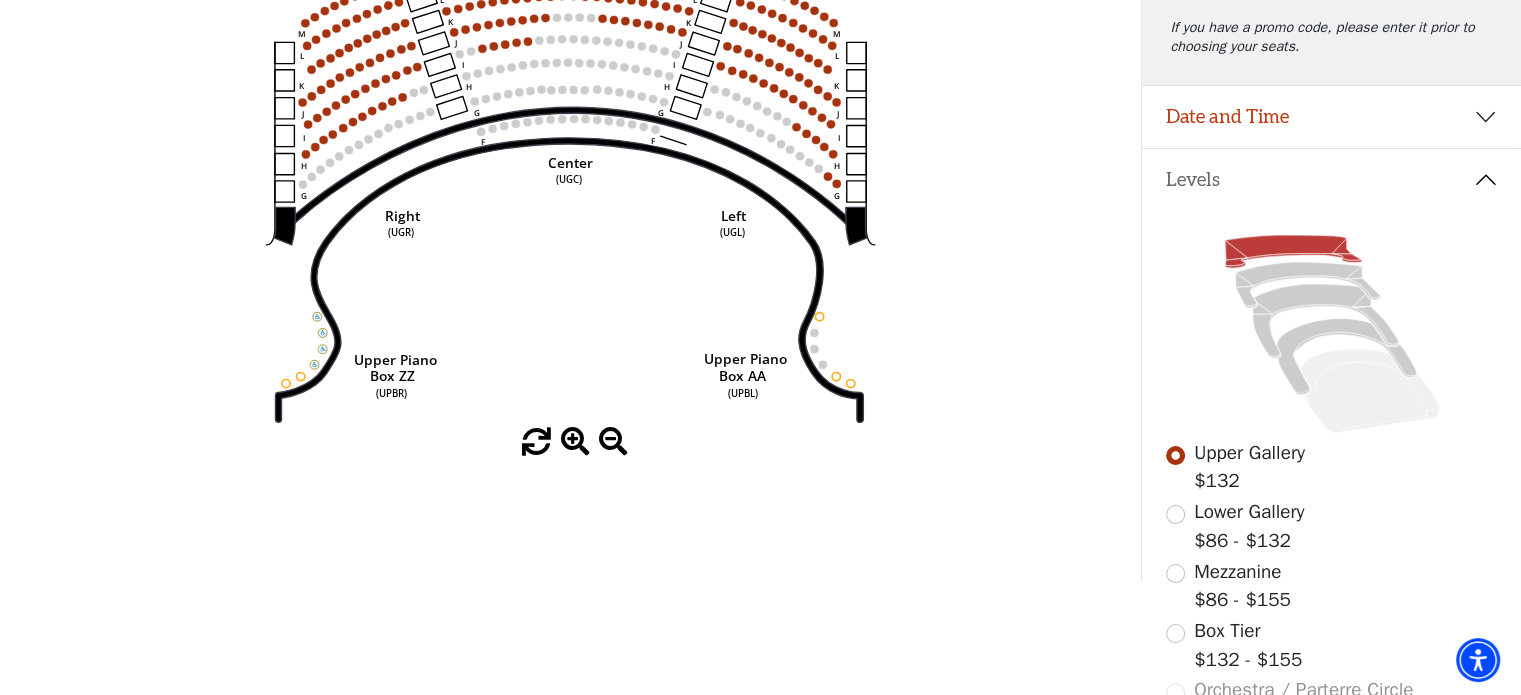 scroll, scrollTop: 192, scrollLeft: 0, axis: vertical 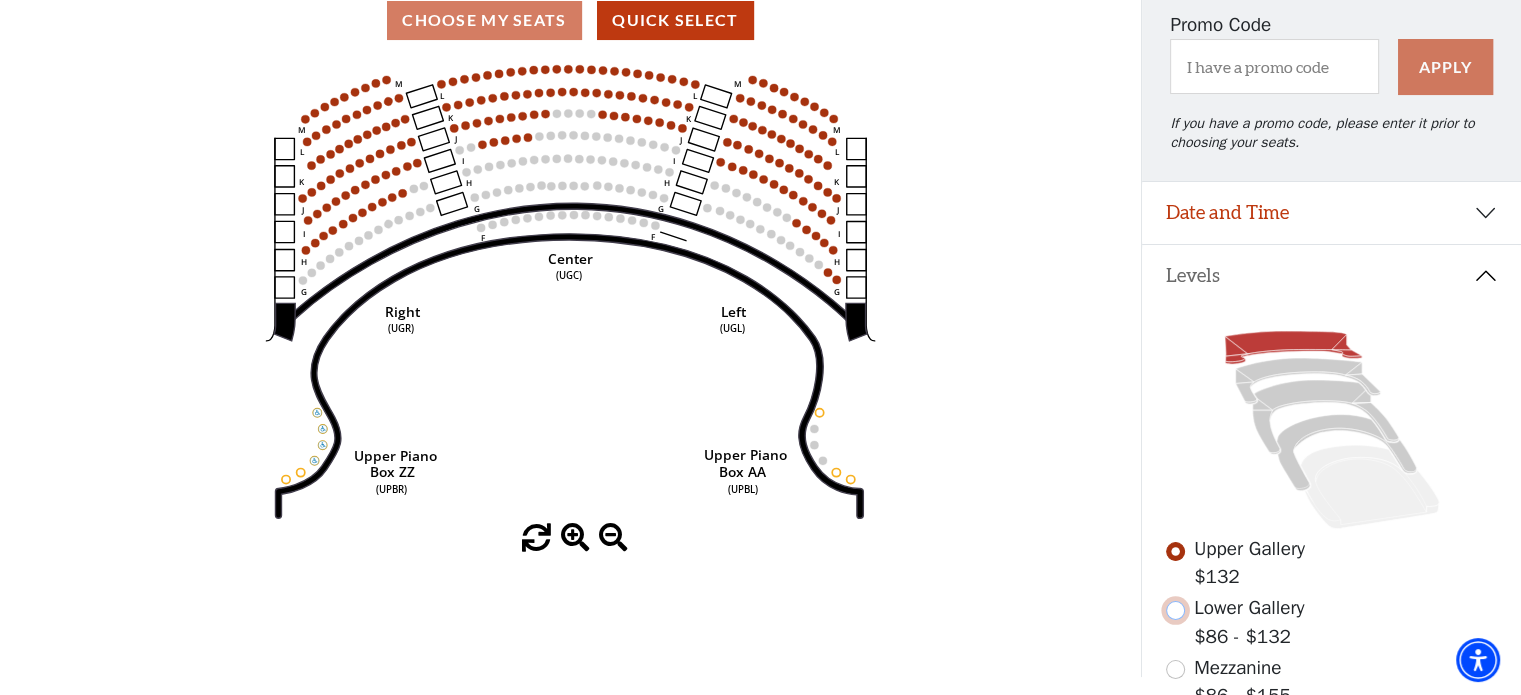 click at bounding box center [1175, 610] 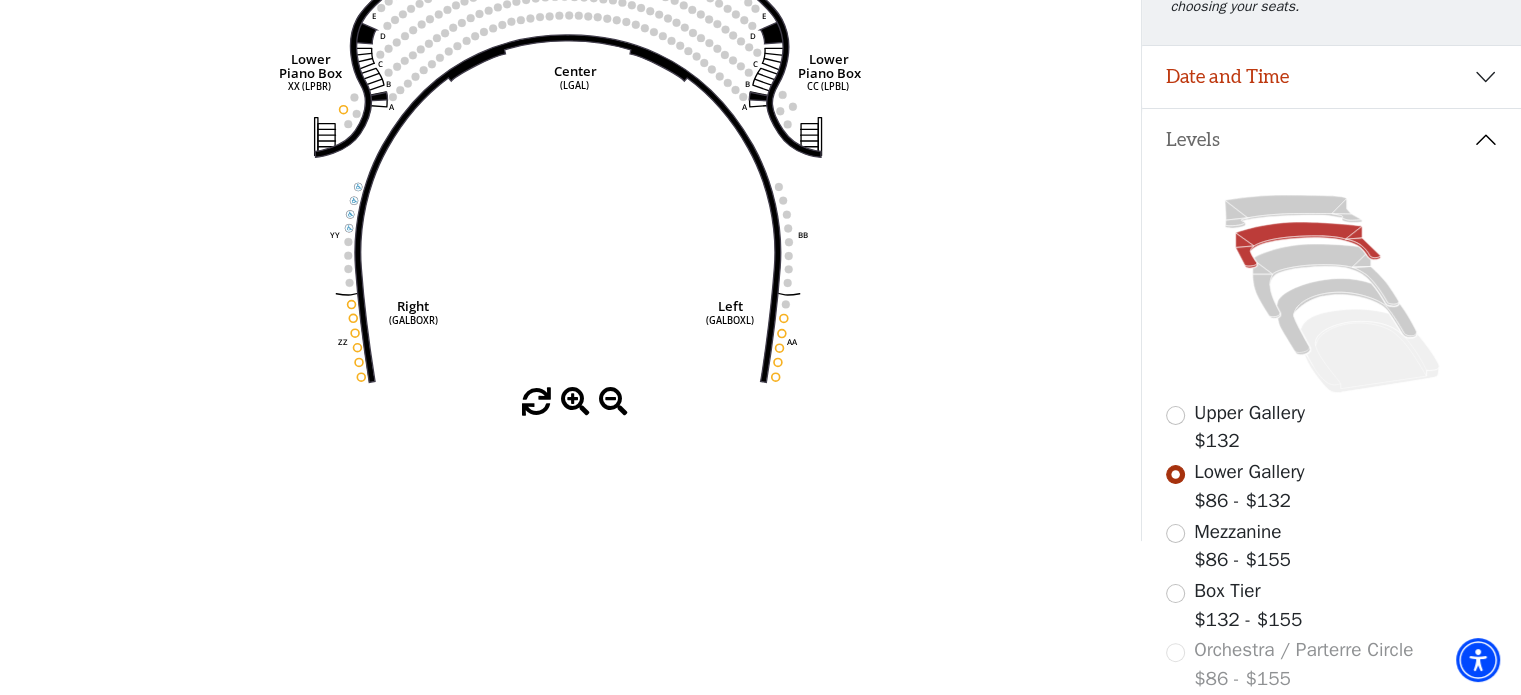 scroll, scrollTop: 392, scrollLeft: 0, axis: vertical 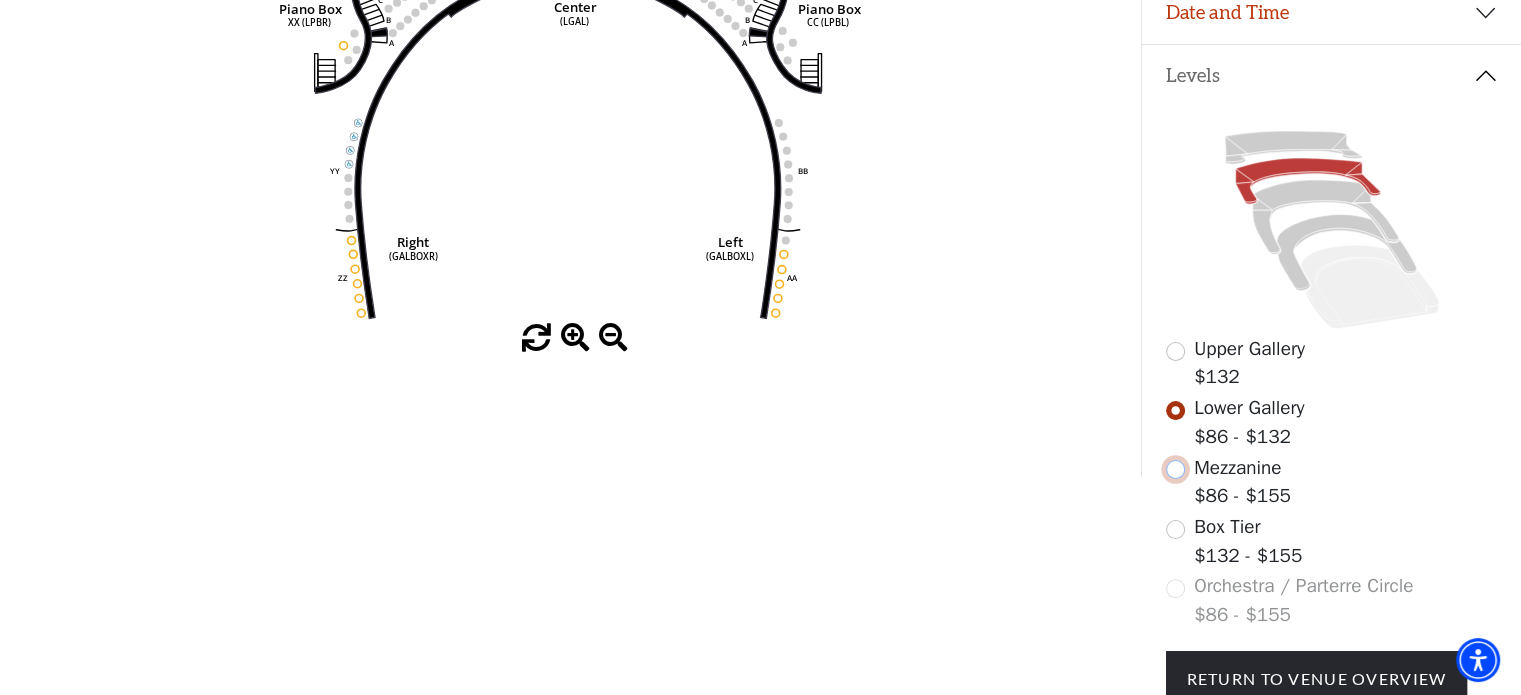 click at bounding box center (1175, 469) 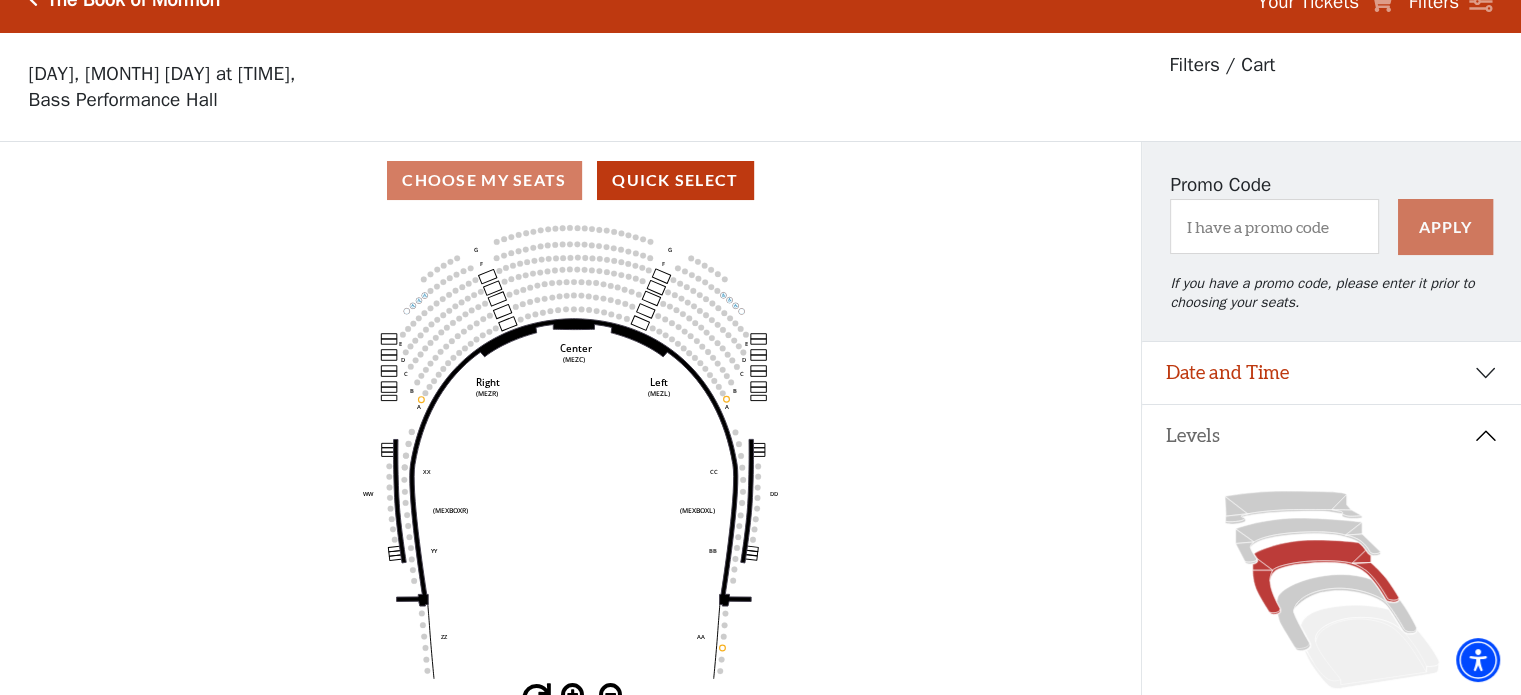 scroll, scrollTop: 0, scrollLeft: 0, axis: both 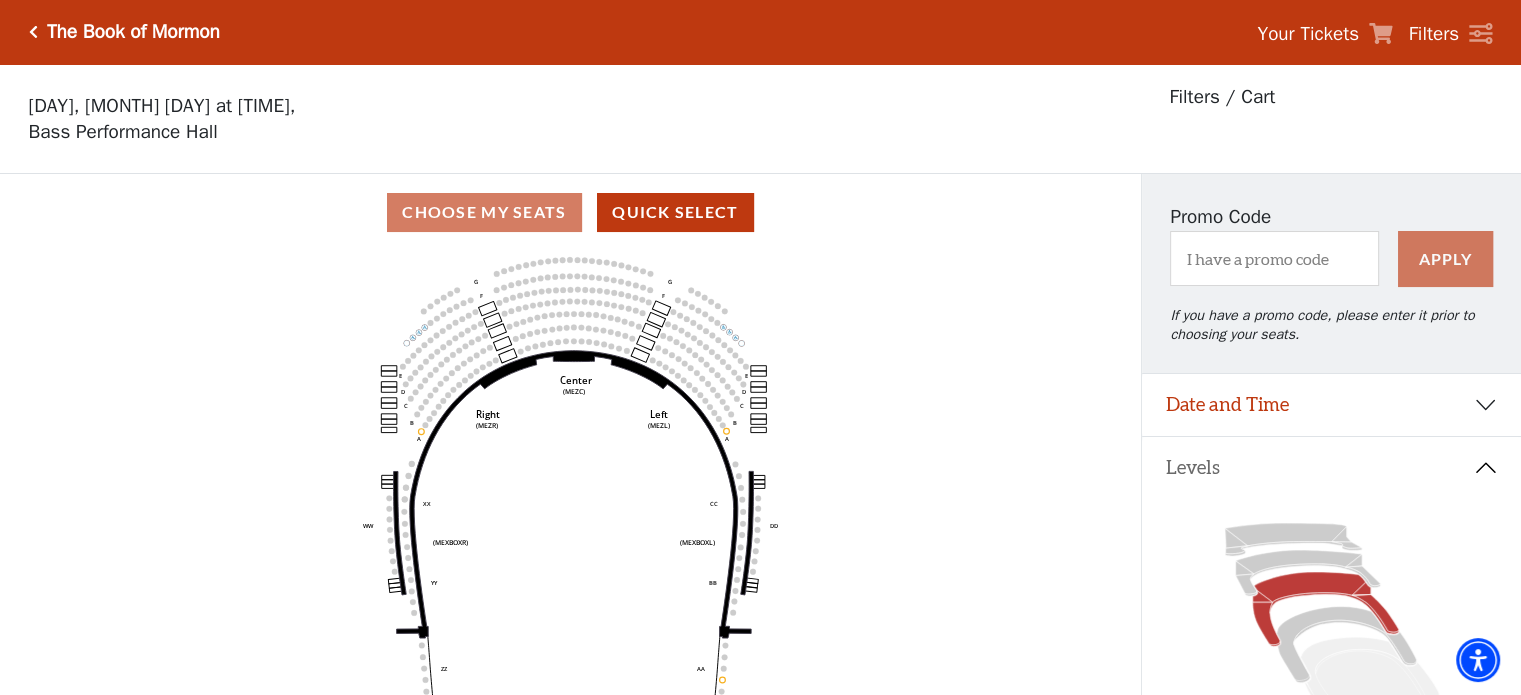 click on "The Book of Mormon" at bounding box center (133, 32) 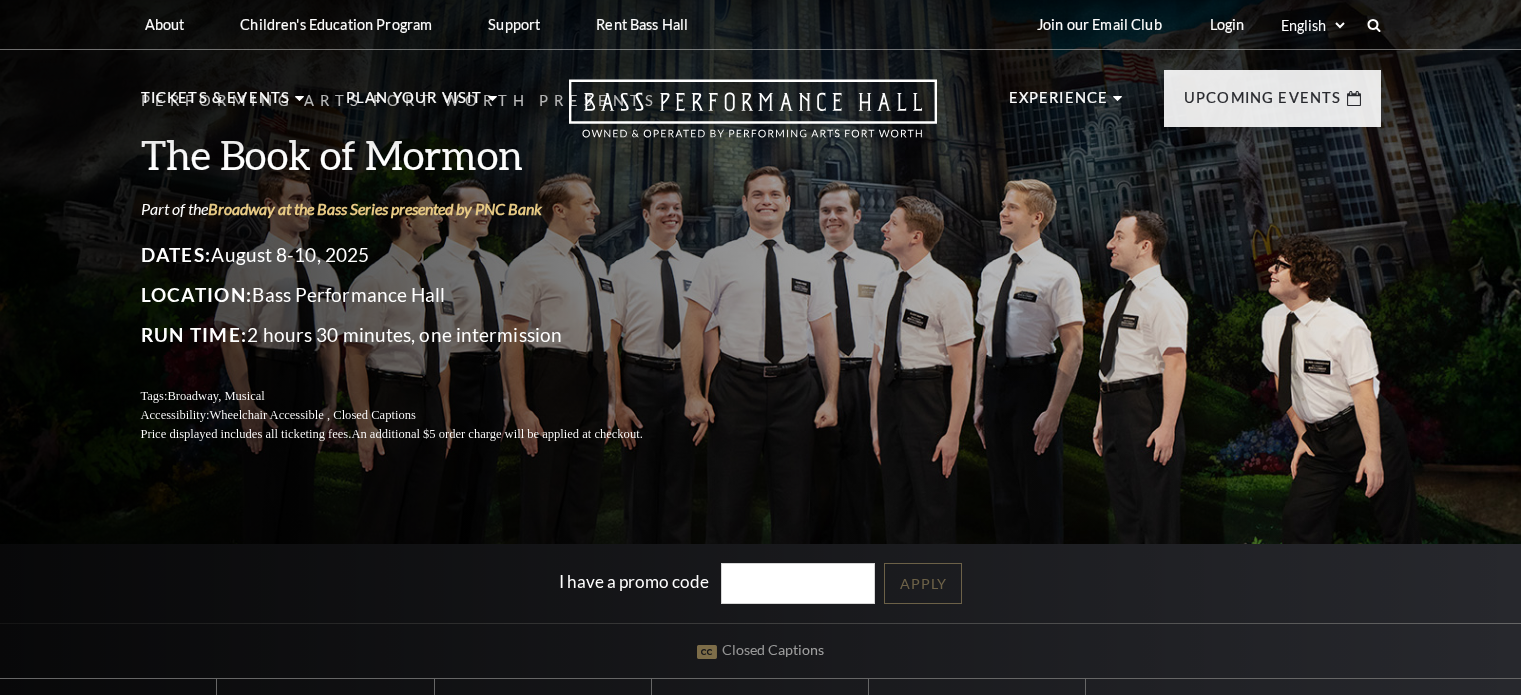scroll, scrollTop: 0, scrollLeft: 0, axis: both 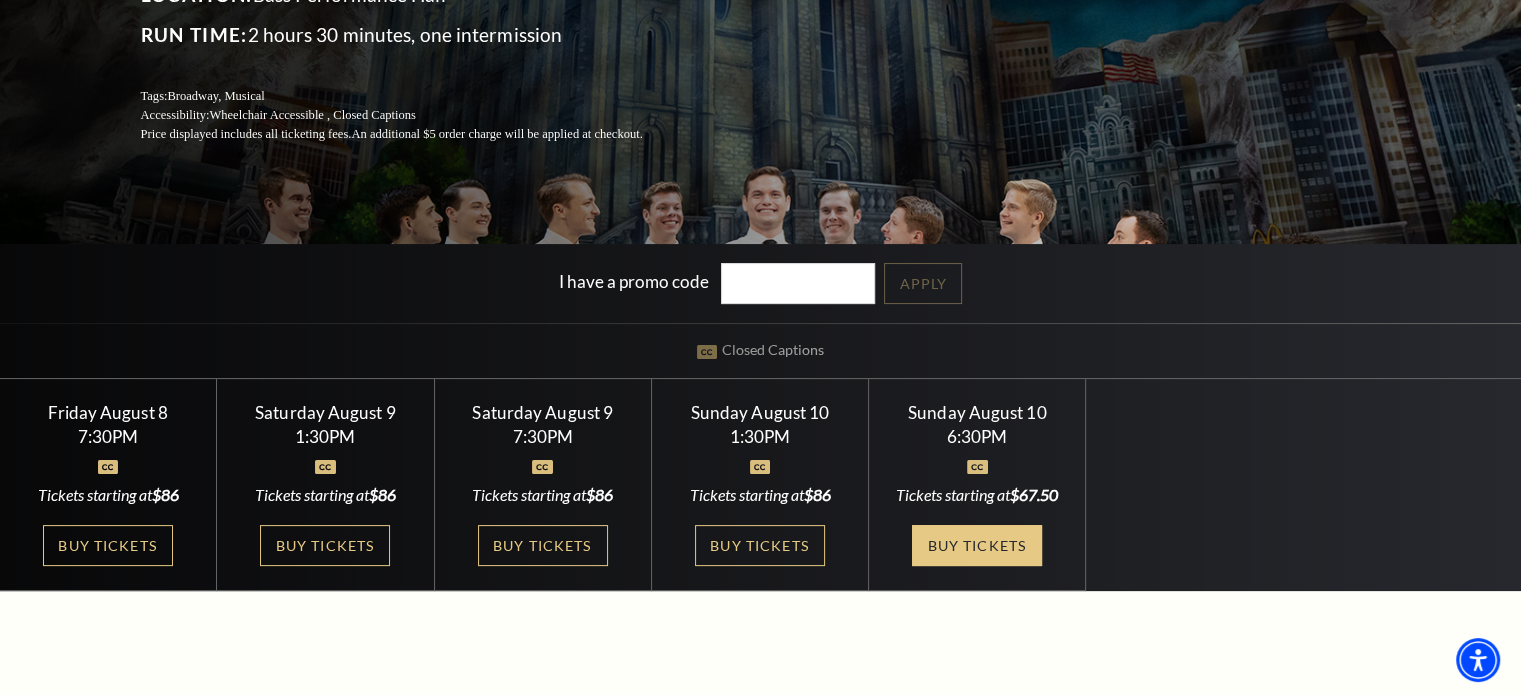 click on "Buy Tickets" at bounding box center [977, 545] 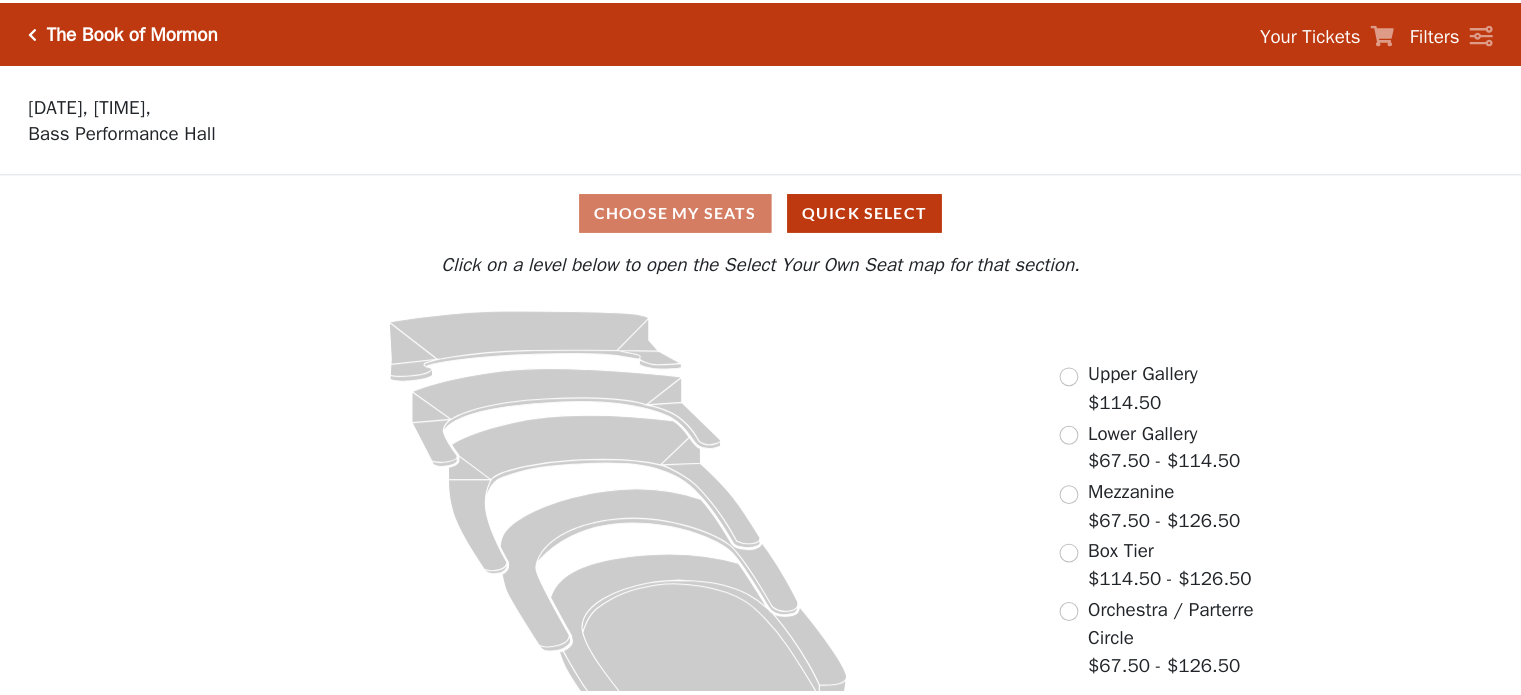 scroll, scrollTop: 0, scrollLeft: 0, axis: both 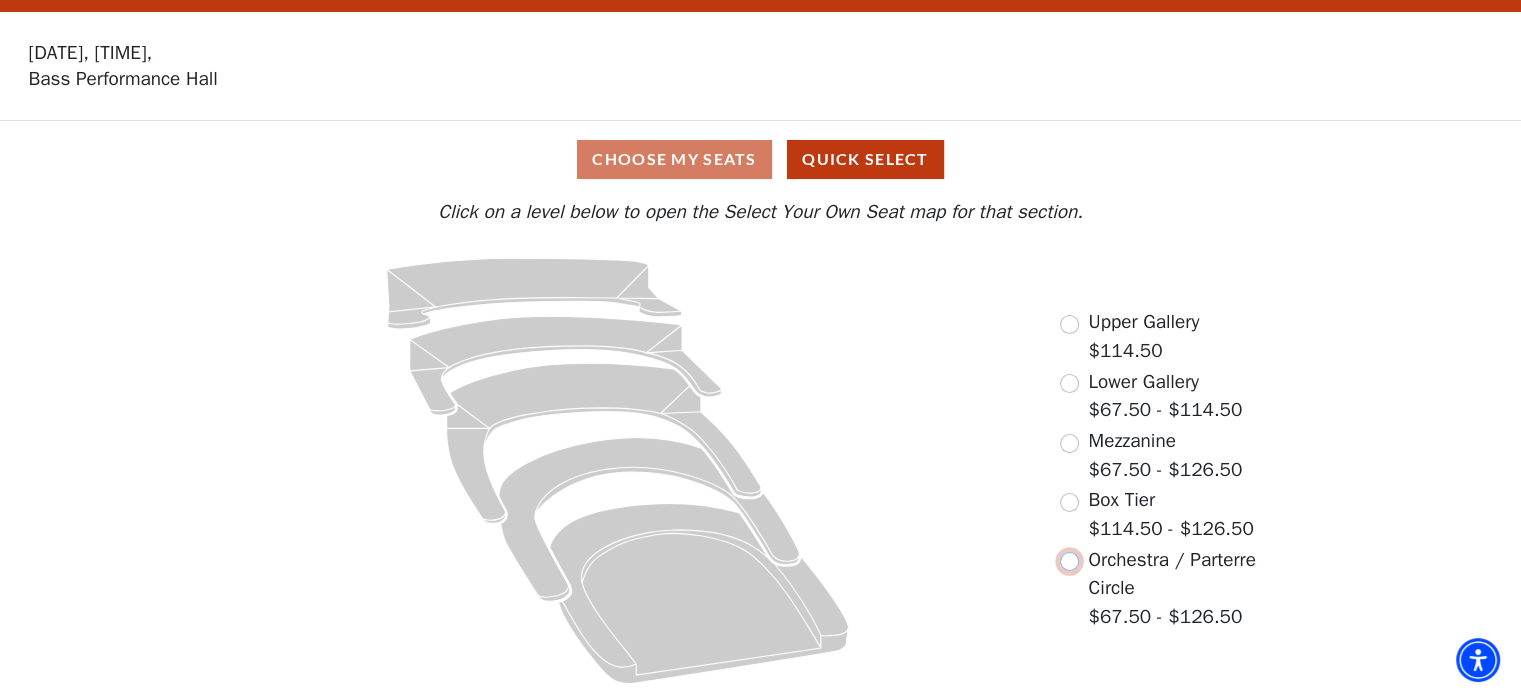 click at bounding box center [1069, 561] 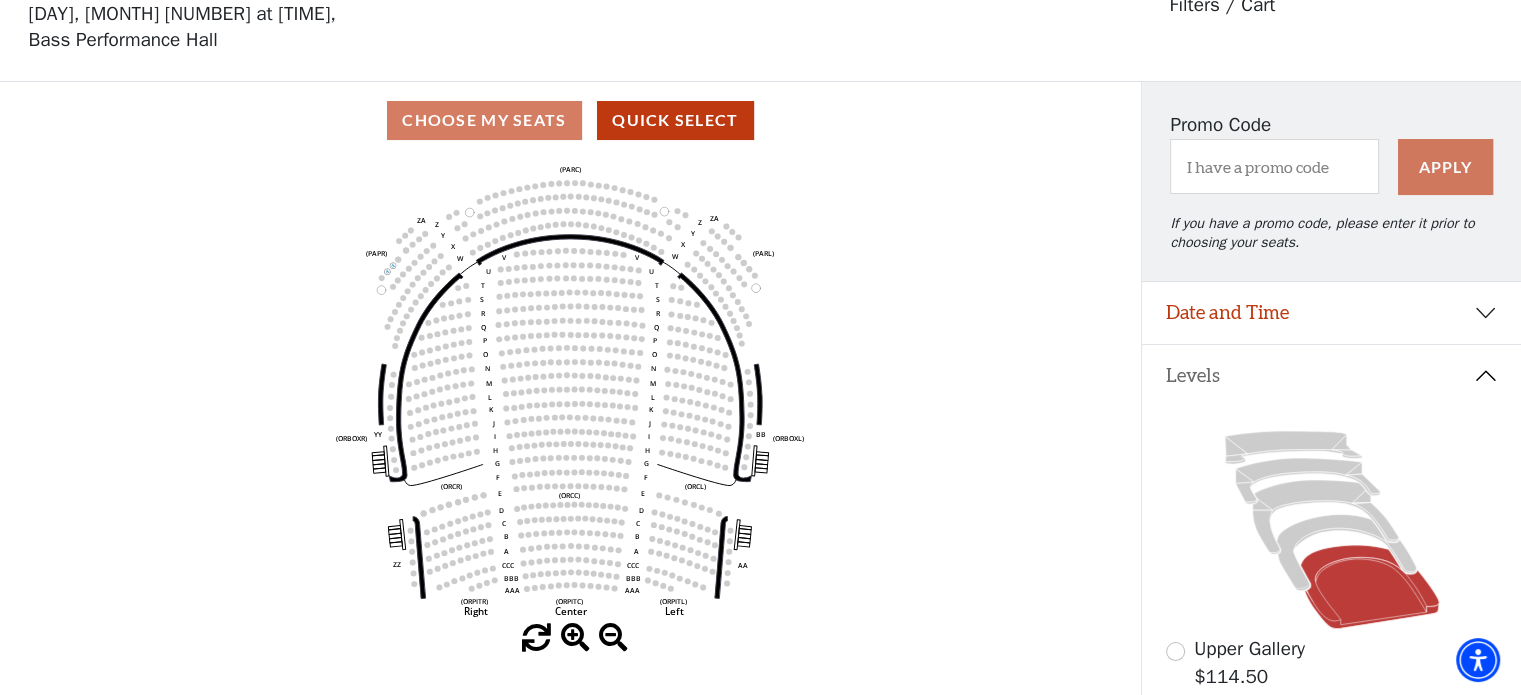 scroll, scrollTop: 192, scrollLeft: 0, axis: vertical 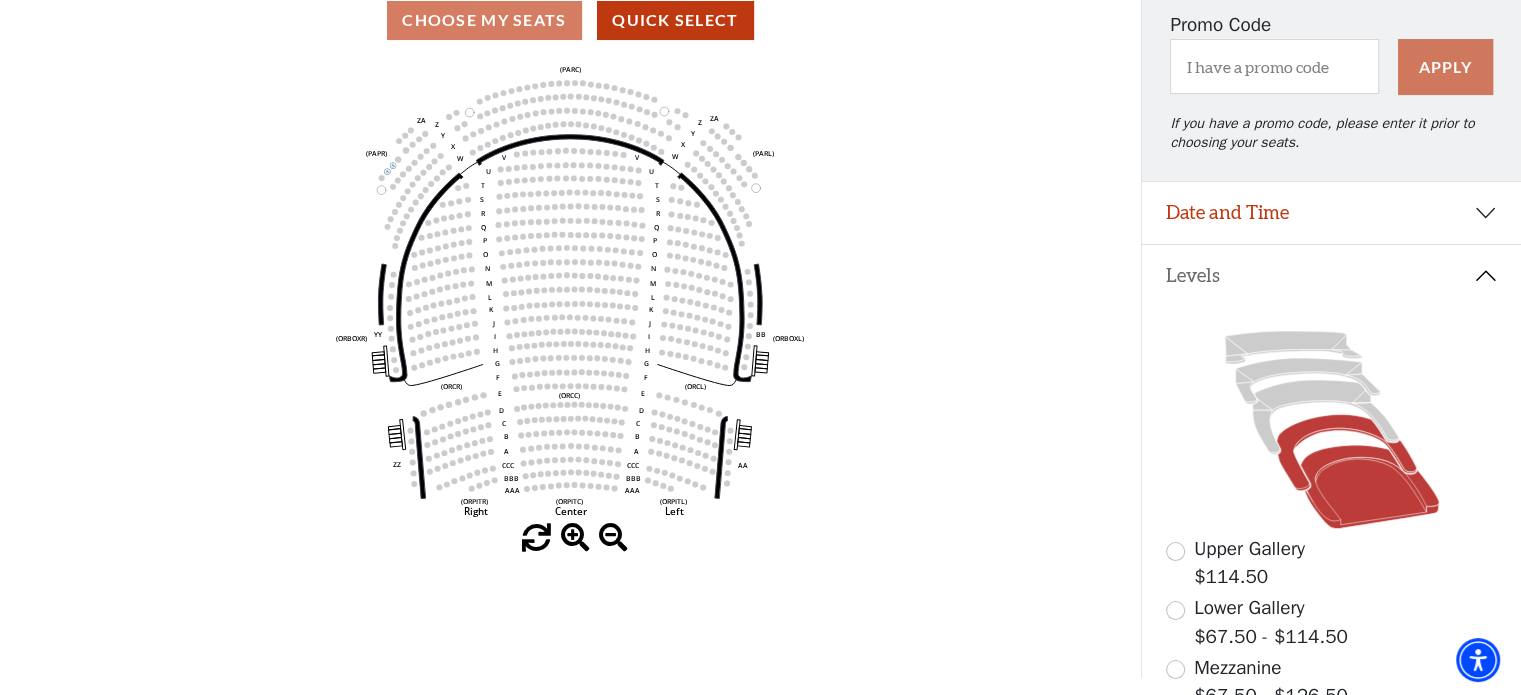 click 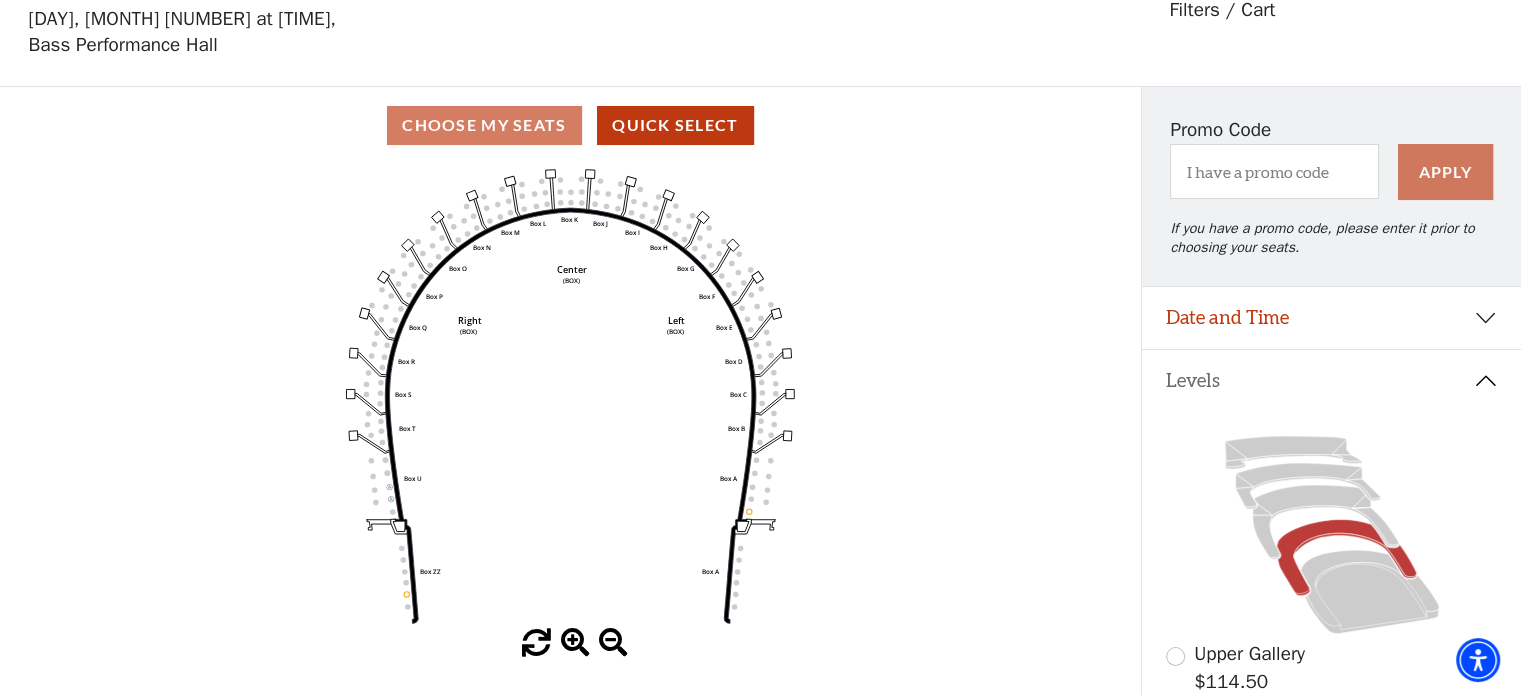 scroll, scrollTop: 92, scrollLeft: 0, axis: vertical 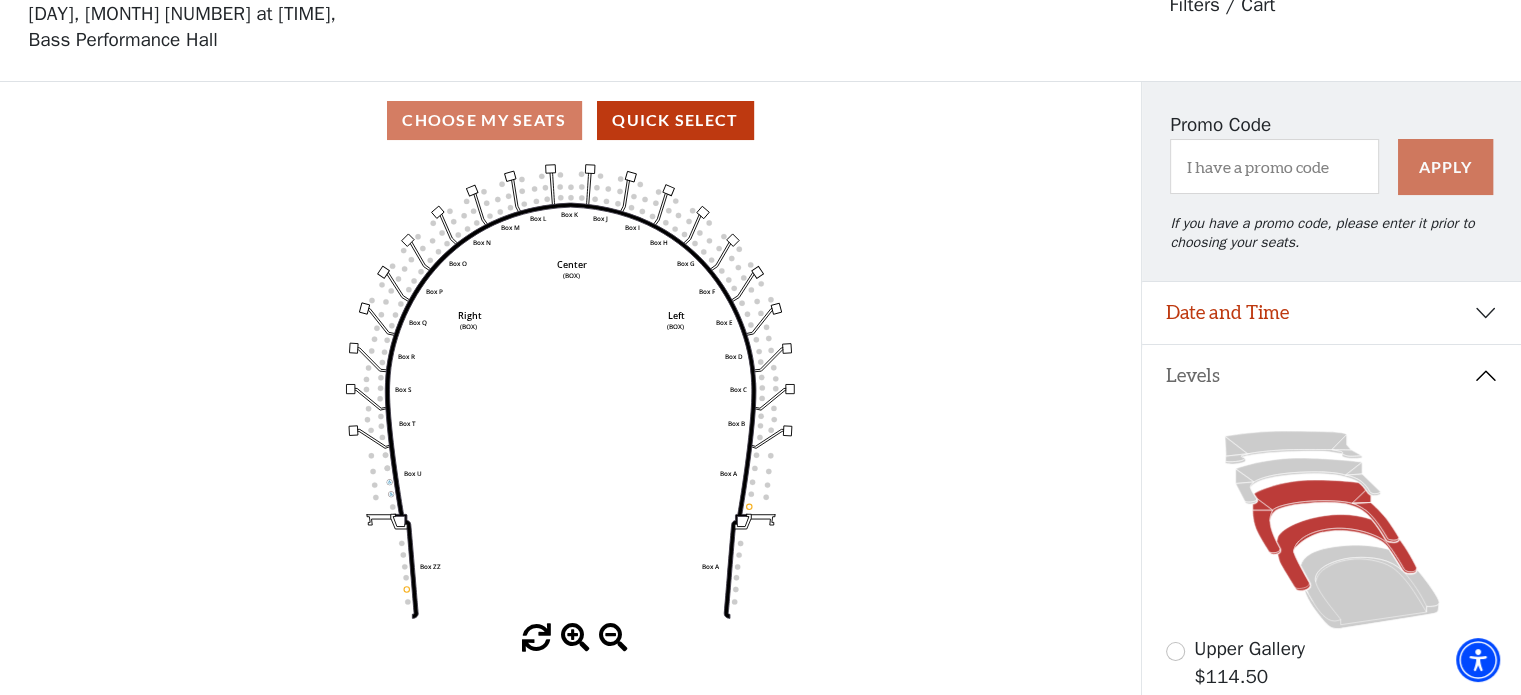 click 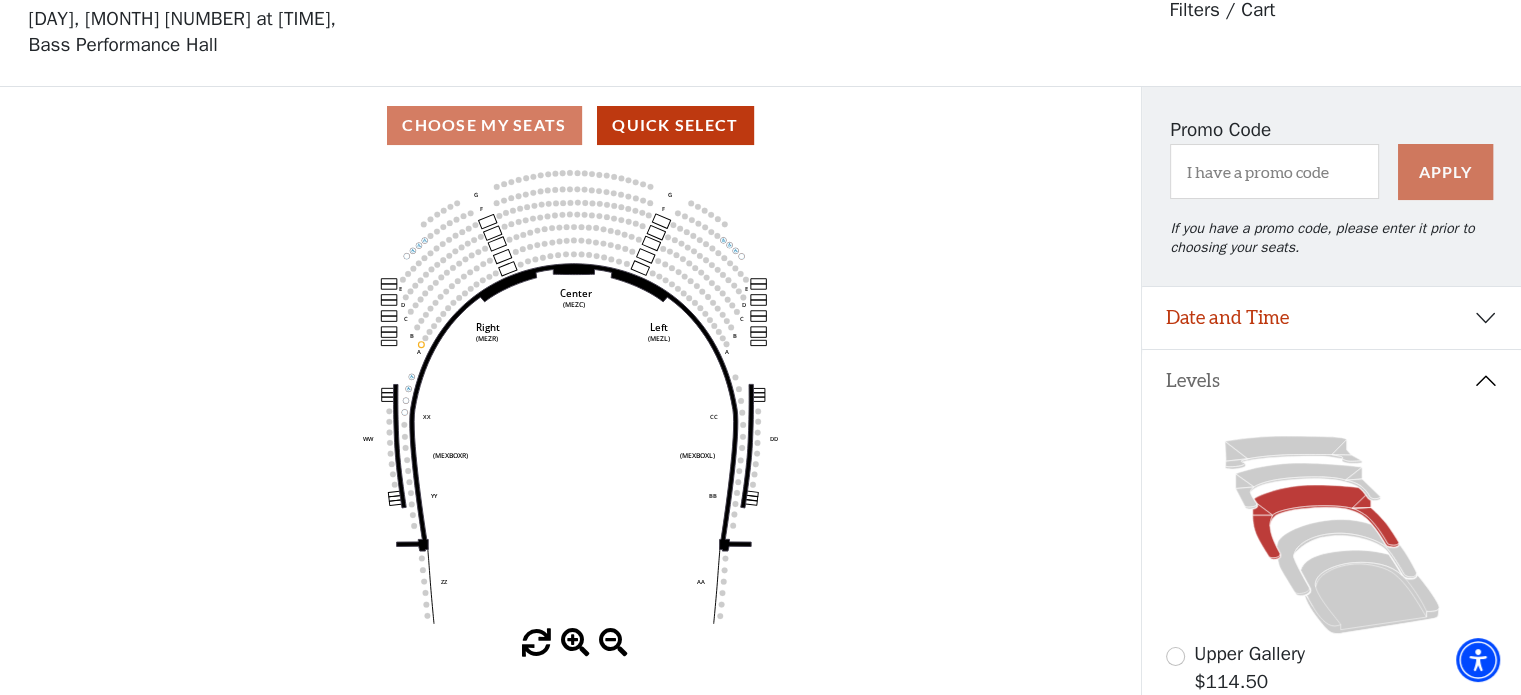 scroll, scrollTop: 92, scrollLeft: 0, axis: vertical 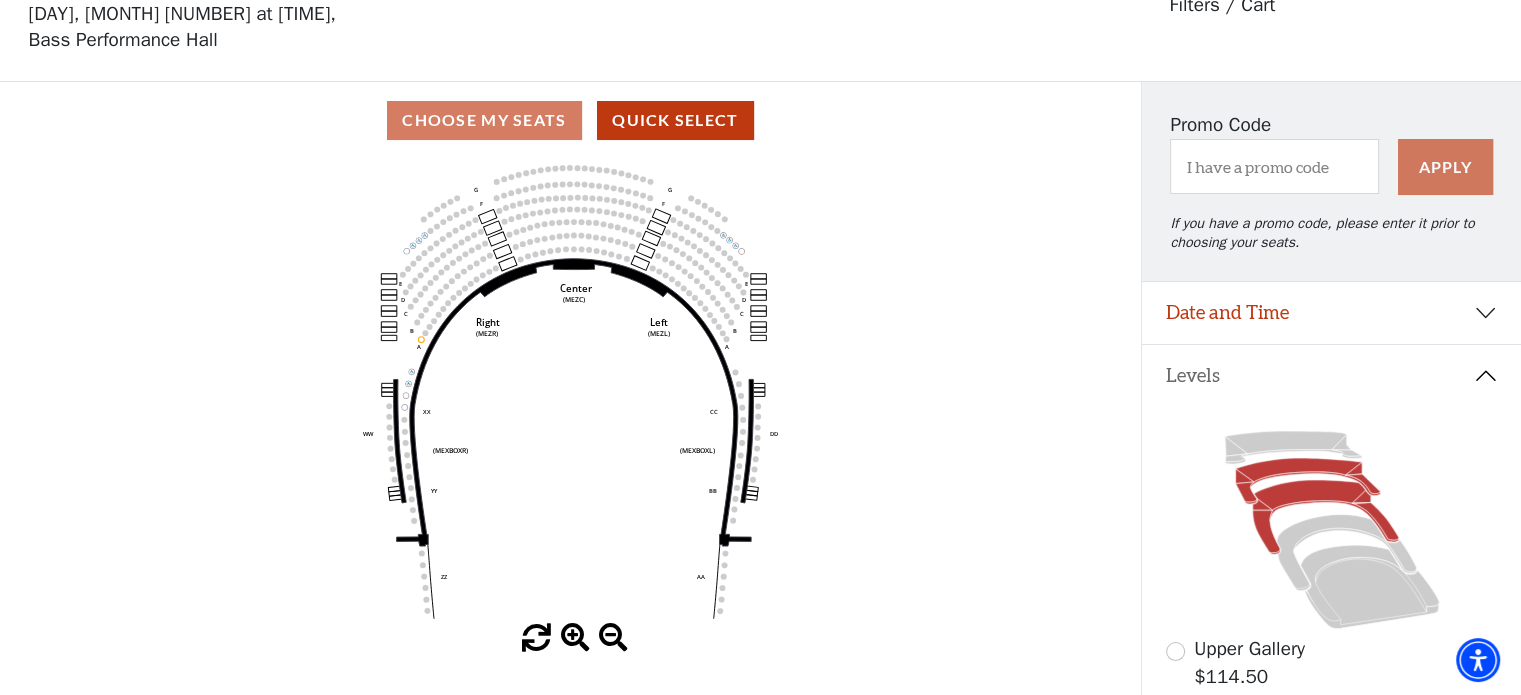 click 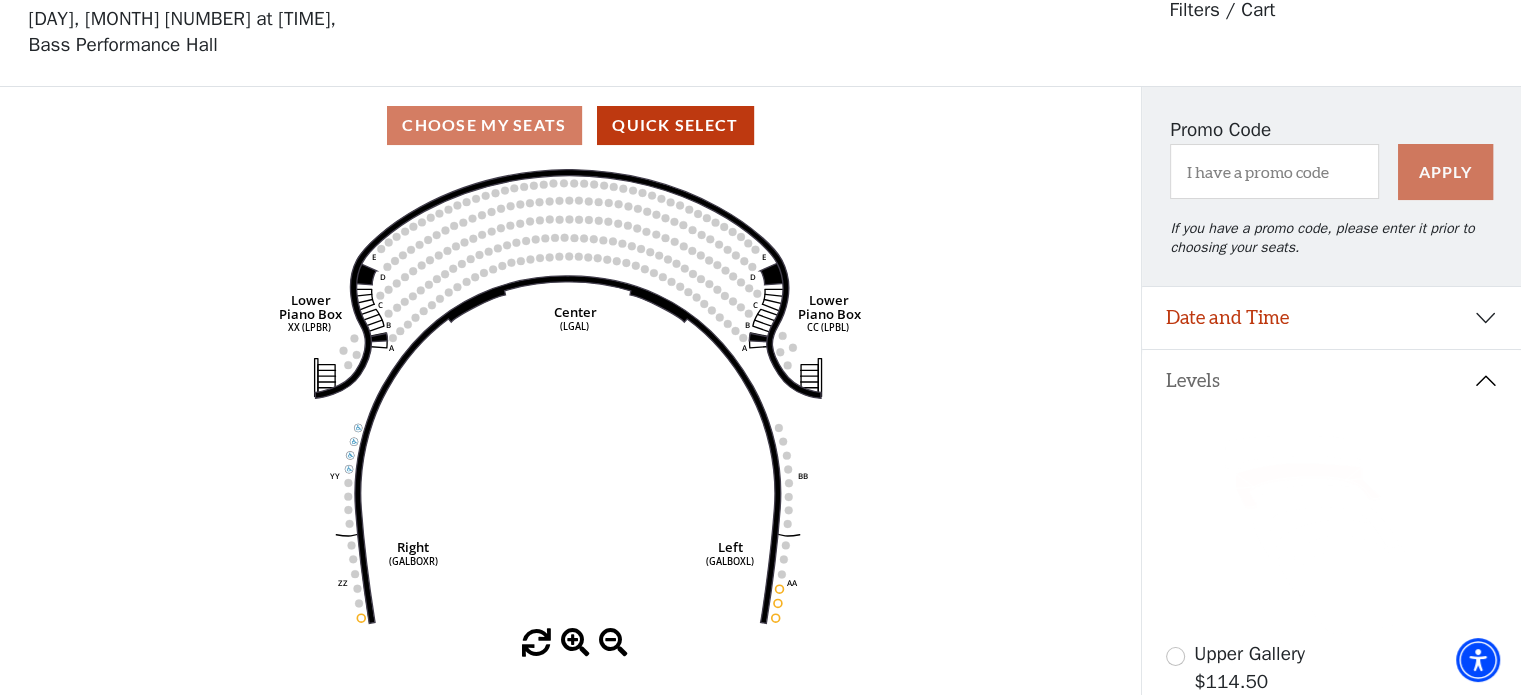 scroll, scrollTop: 92, scrollLeft: 0, axis: vertical 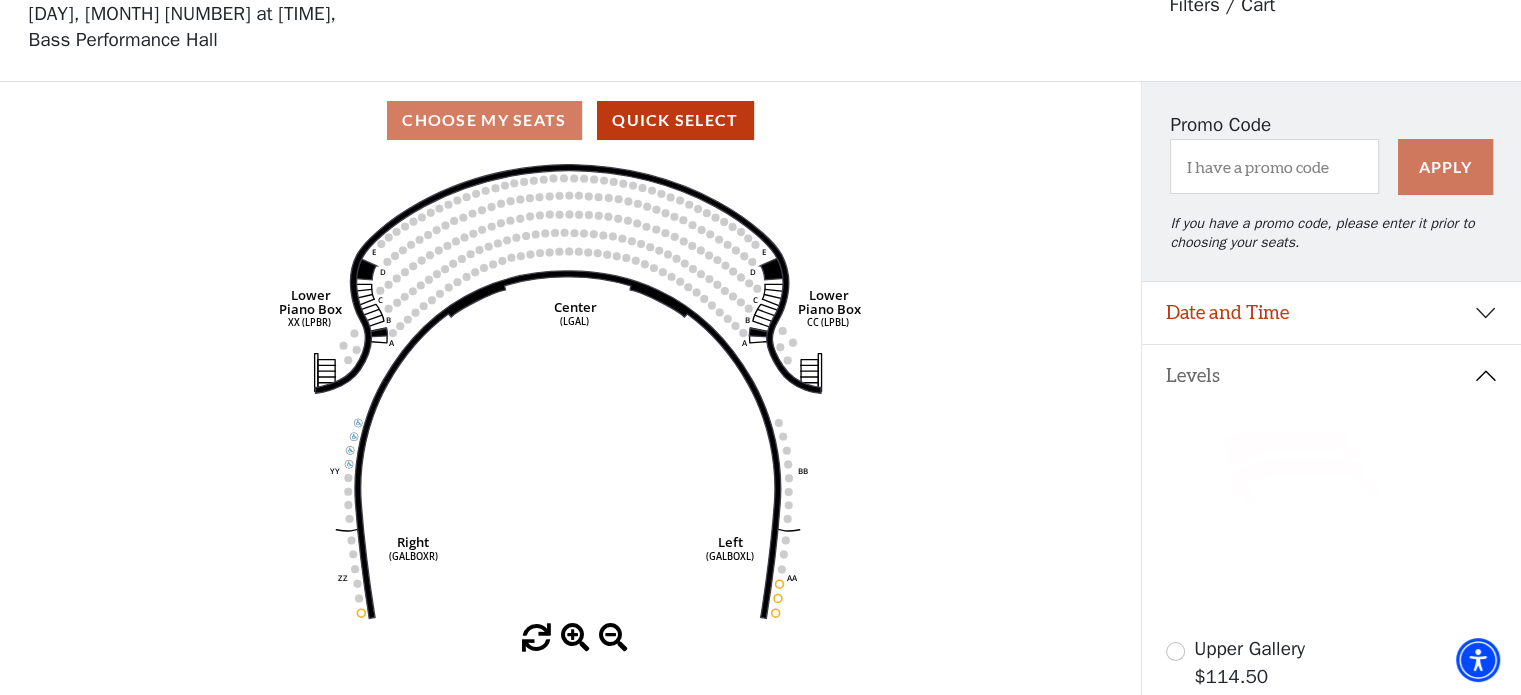 click 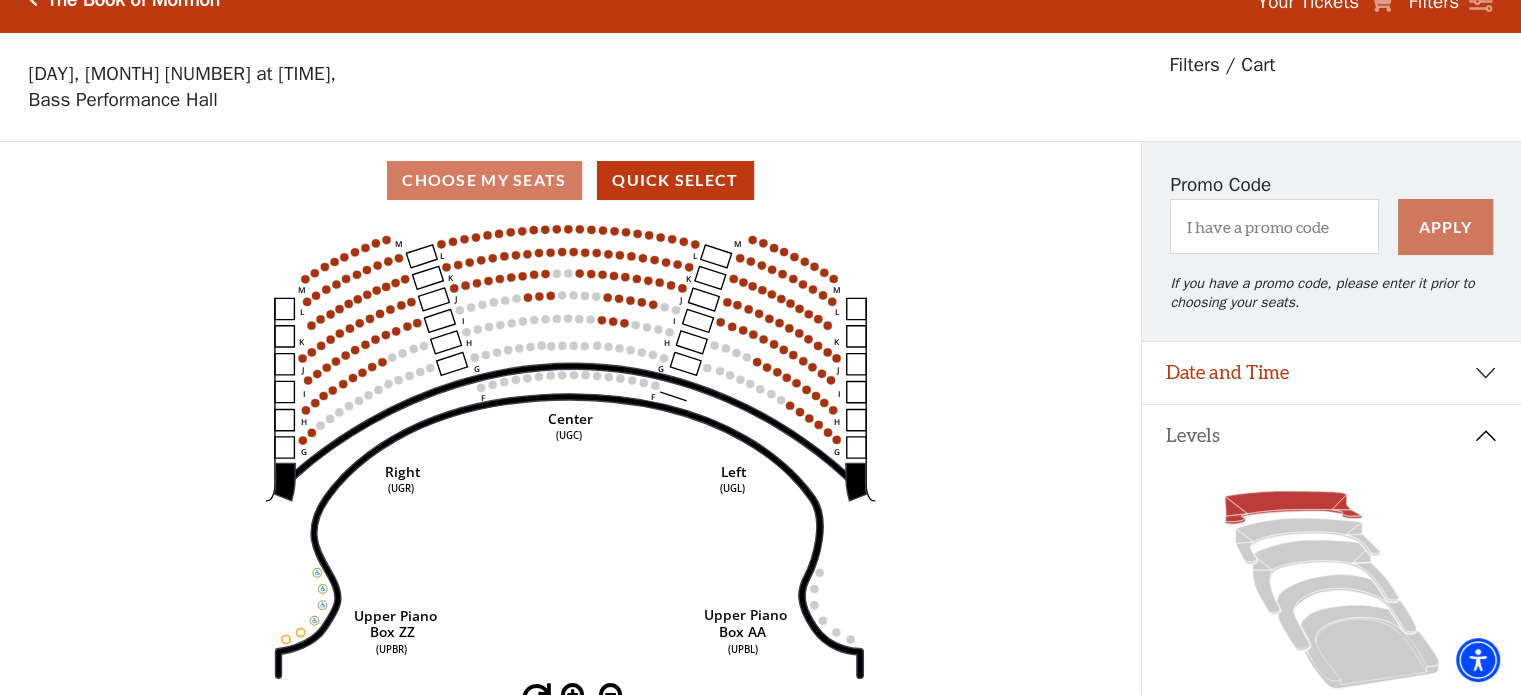 scroll, scrollTop: 0, scrollLeft: 0, axis: both 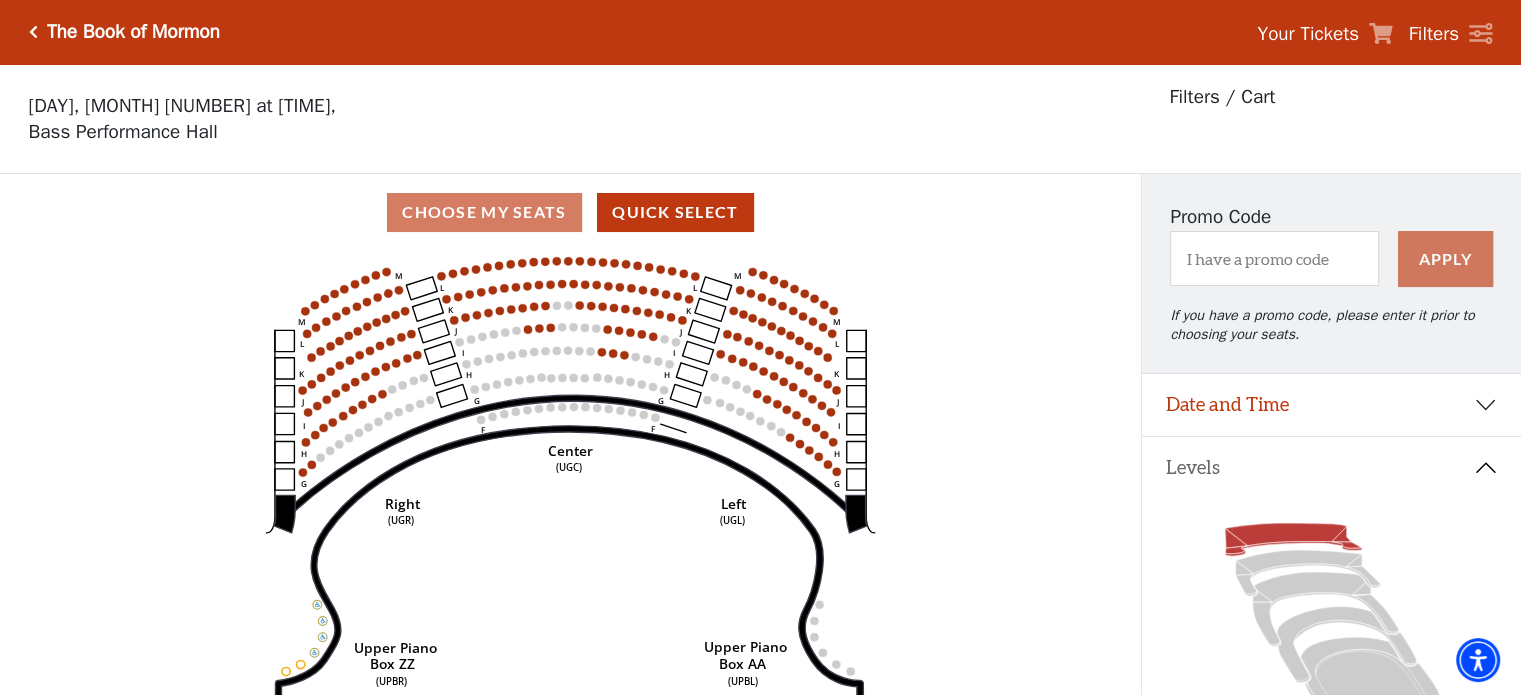 click on "The Book of Mormon" at bounding box center (133, 32) 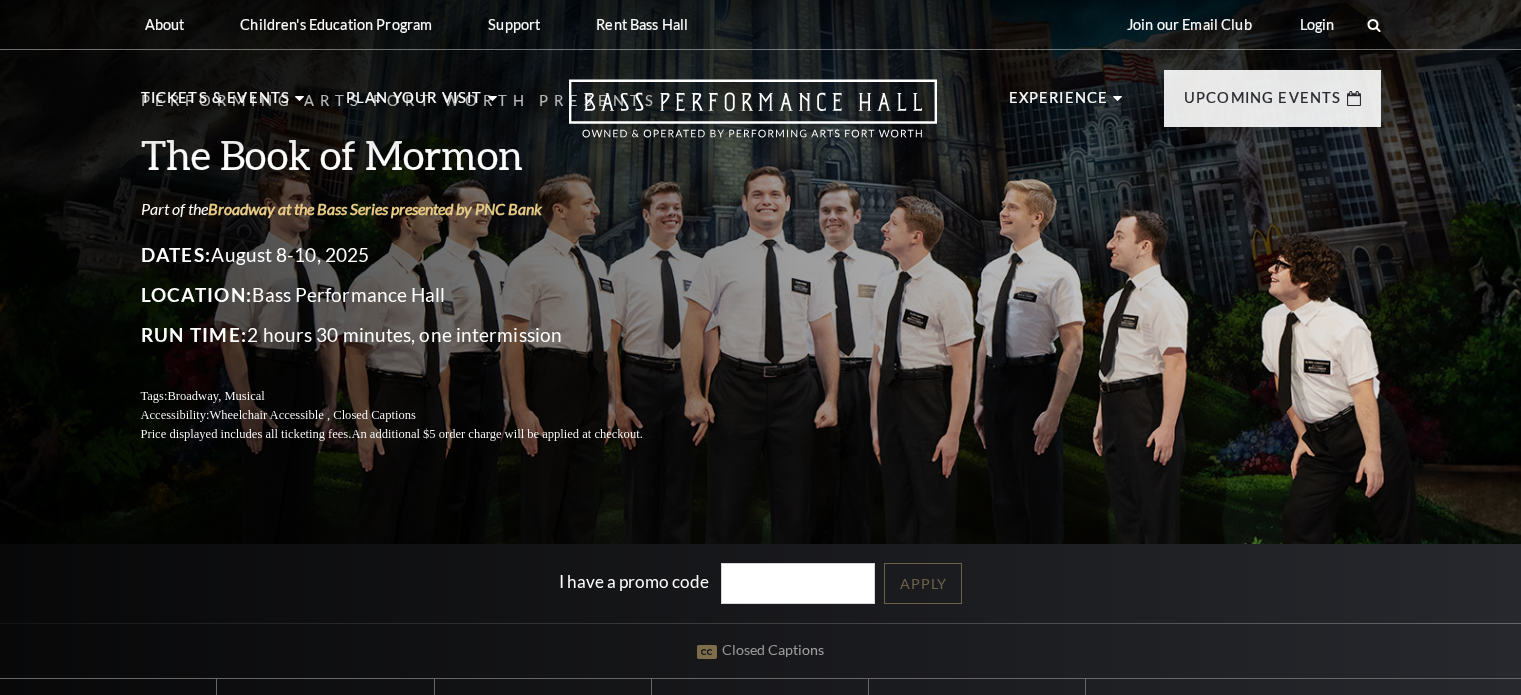 scroll, scrollTop: 0, scrollLeft: 0, axis: both 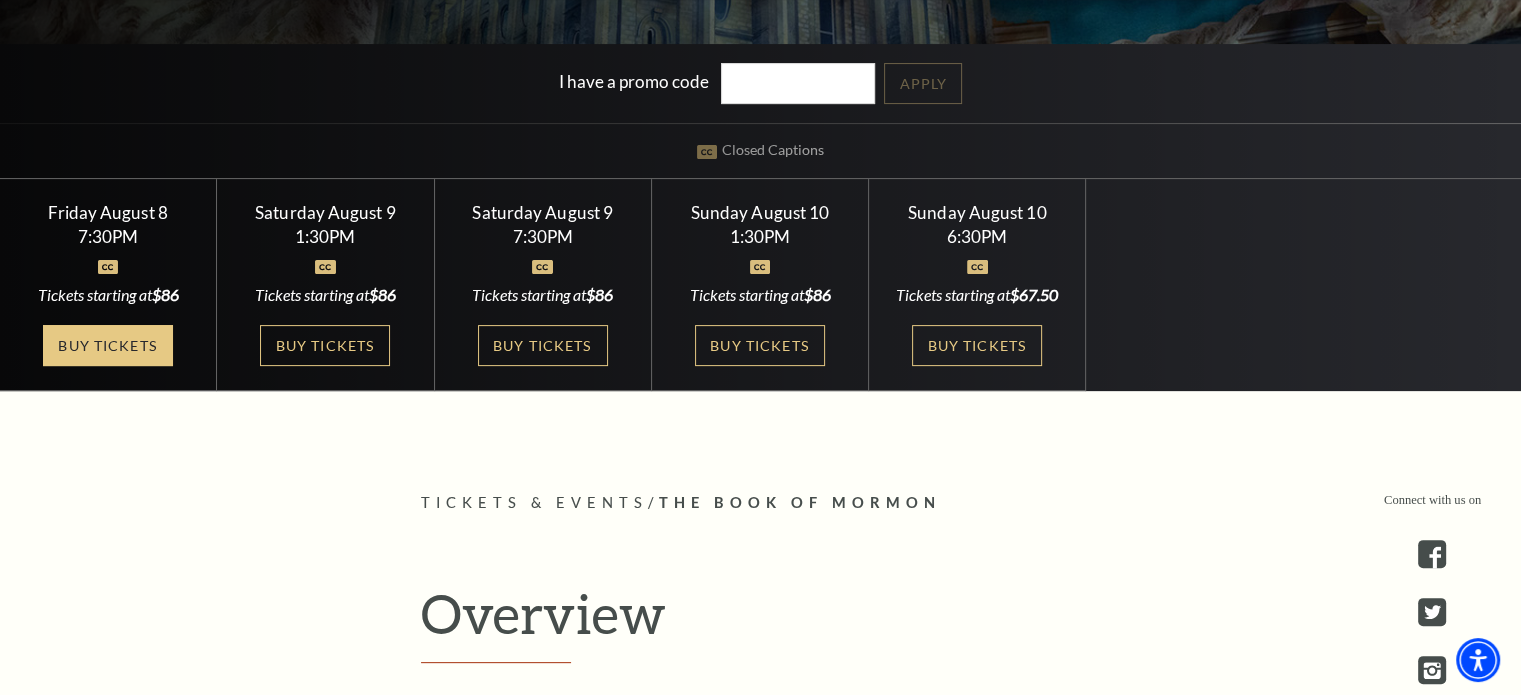 click on "Buy Tickets" at bounding box center (108, 345) 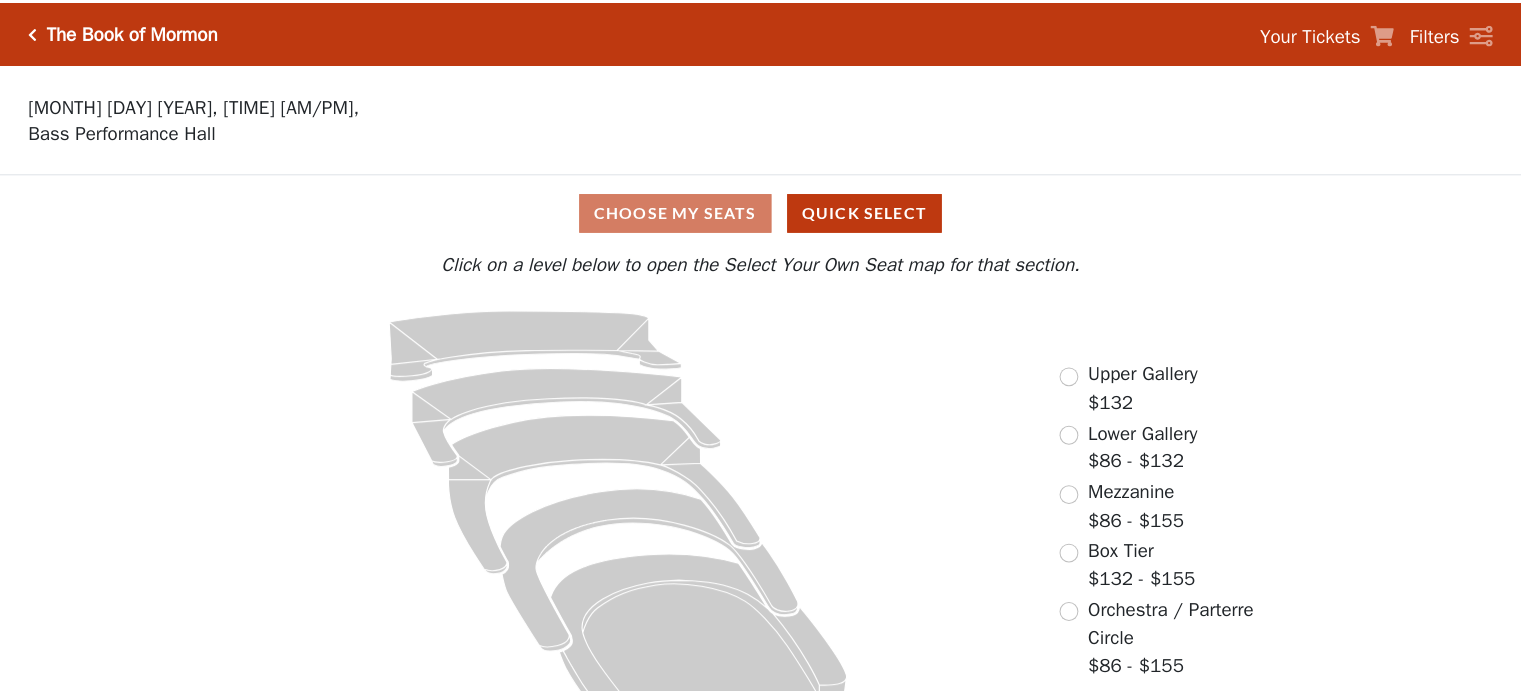 scroll, scrollTop: 0, scrollLeft: 0, axis: both 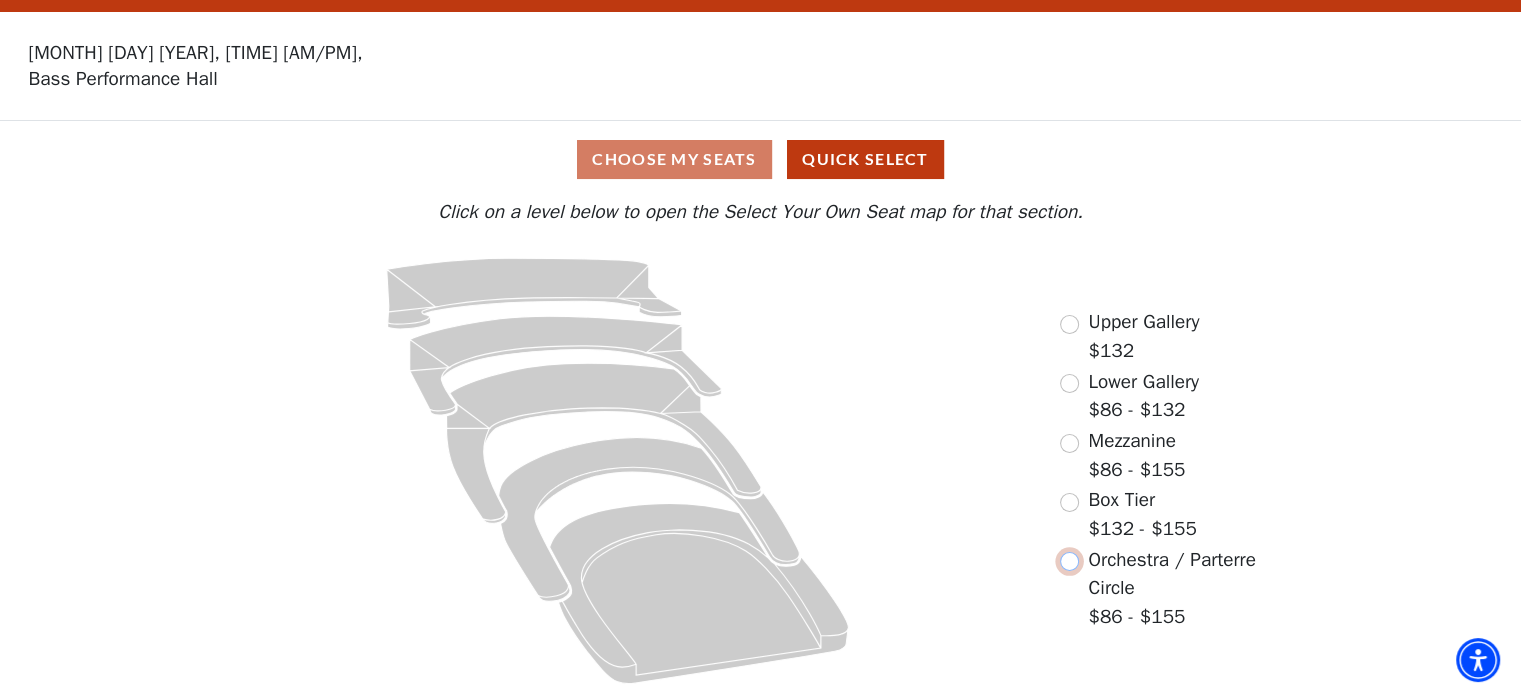 click at bounding box center [1069, 561] 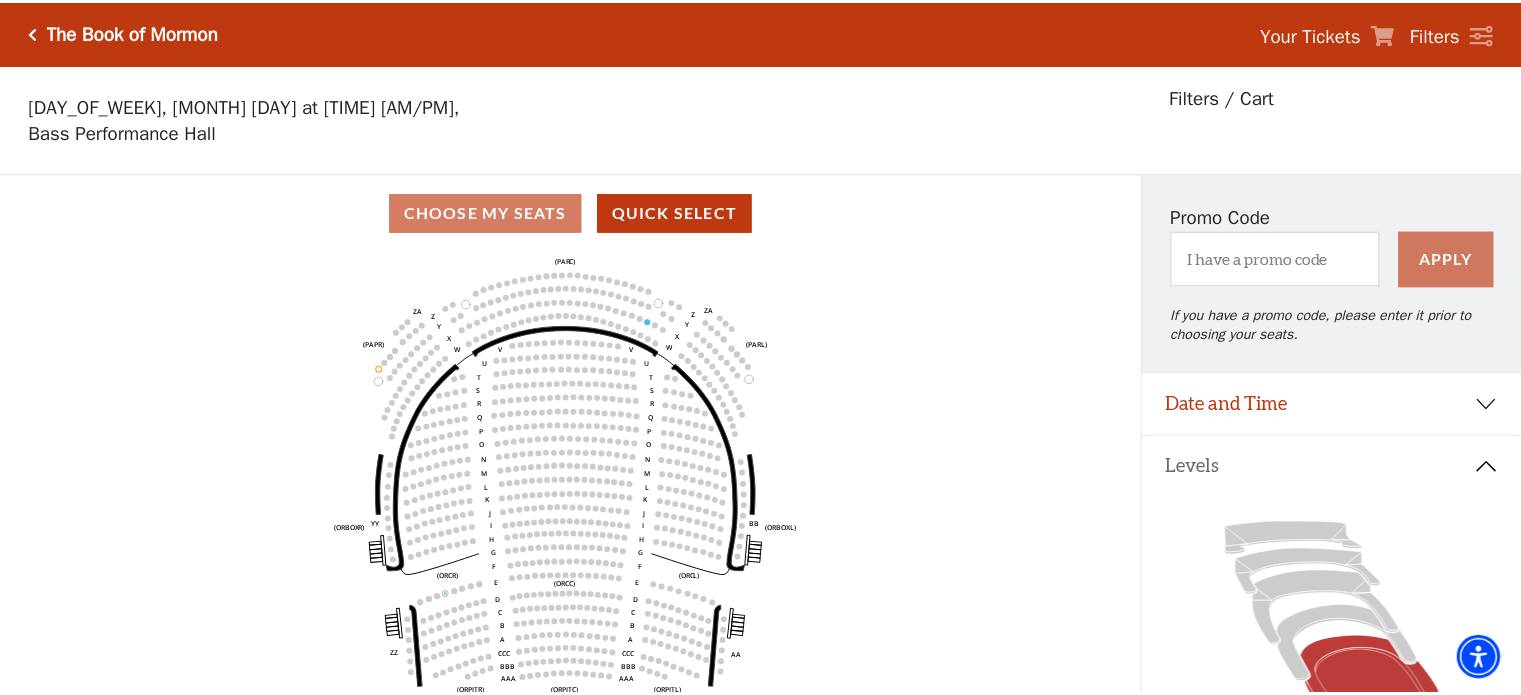scroll, scrollTop: 92, scrollLeft: 0, axis: vertical 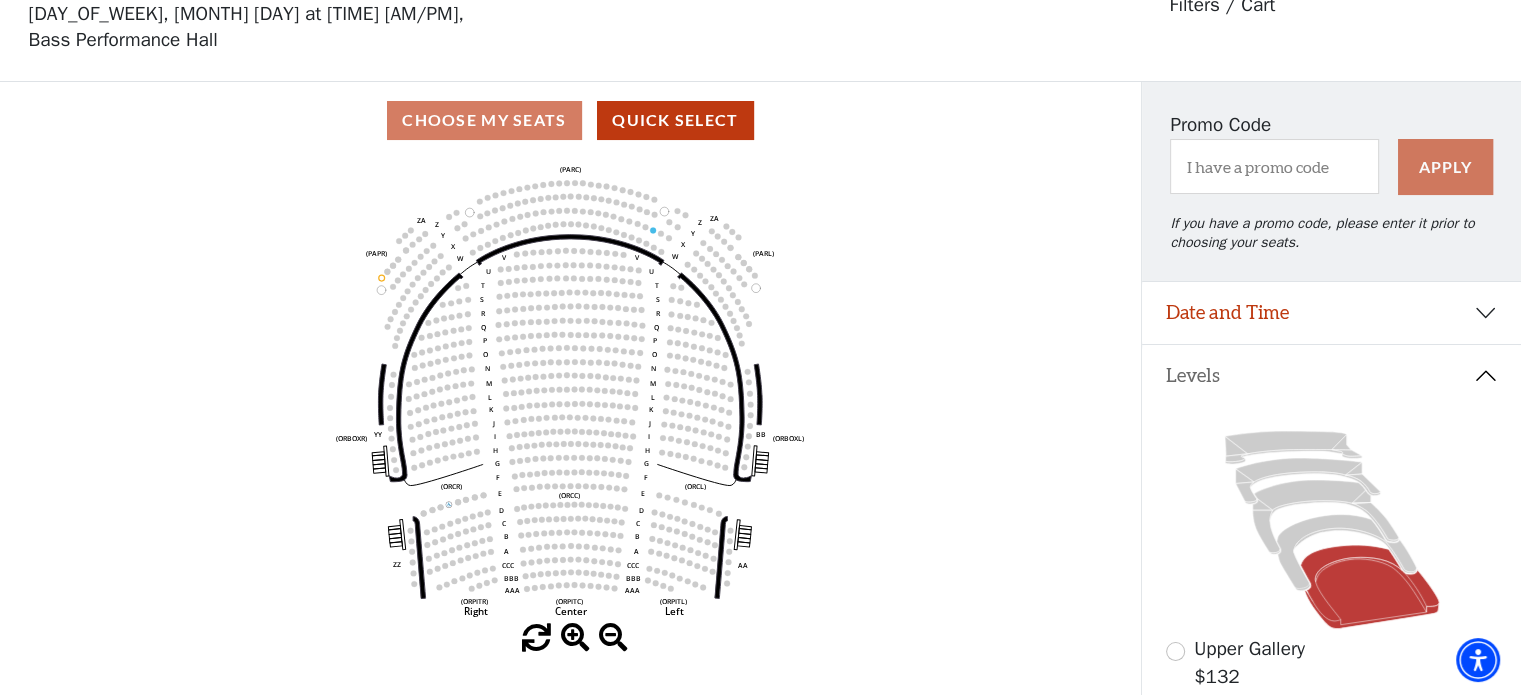 click on "Left   (ORPITL)   Right   (ORPITR)   Center   (ORPITC)   ZZ   AA   YY   BB   ZA   ZA   (ORCL)   (ORCR)   (ORCC)   (ORBOXL)   (ORBOXR)   (PARL)   (PAPR)   (PARC)   Z   Y   X   W   Z   Y   X   W   V   U   T   S   R   Q   P   O   N   M   L   K   J   I   H   G   F   E   D   C   B   A   CCC   BBB   AAA   V   U   T   S   R   Q   P   O   N   M   L   K   J   I   H   G   F   E   D   C   B   A   CCC   BBB   AAA" 